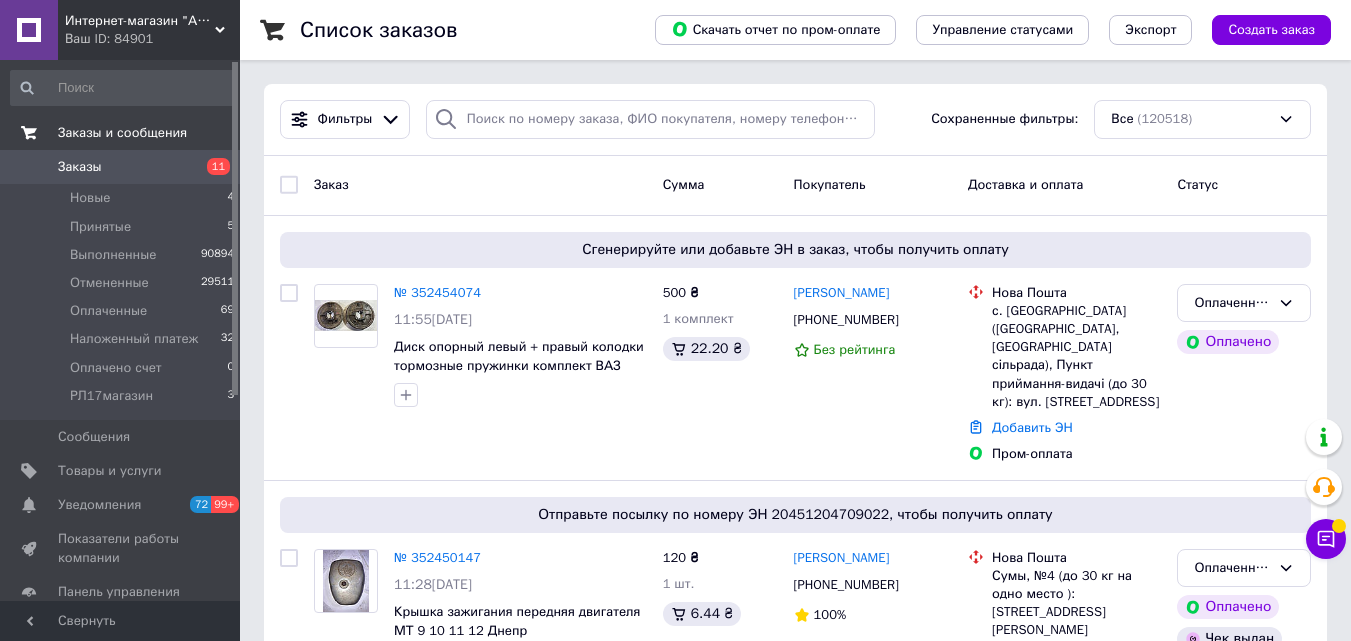 scroll, scrollTop: 0, scrollLeft: 0, axis: both 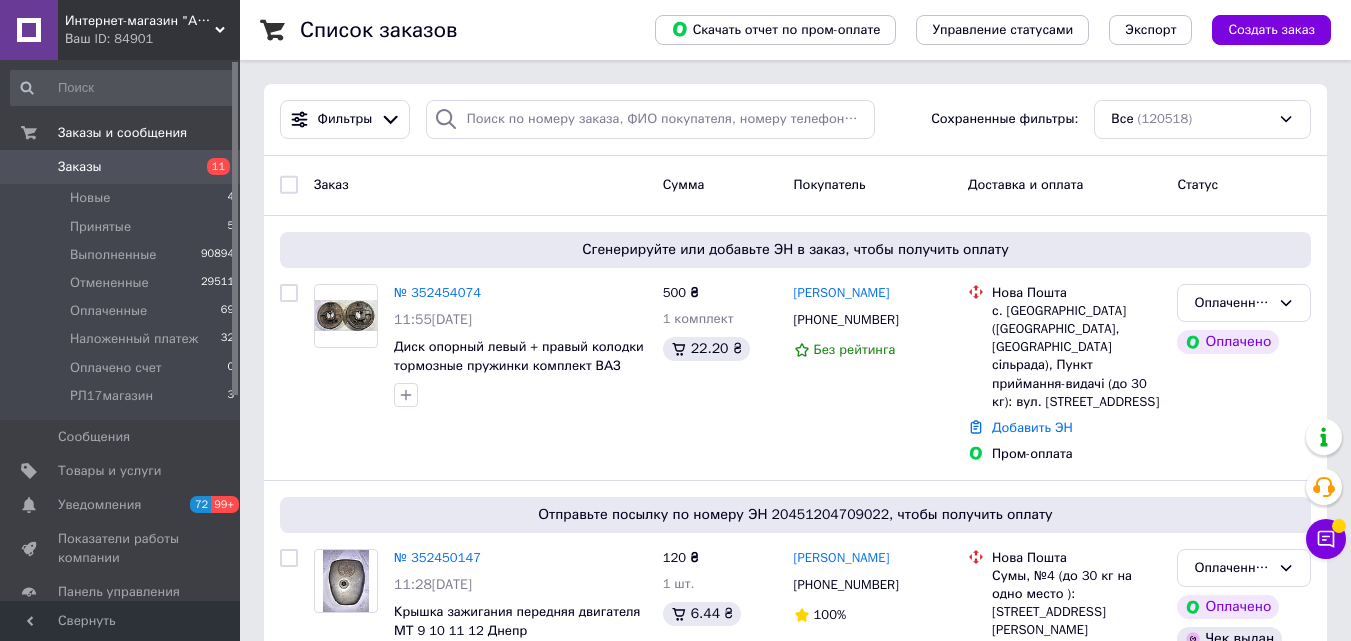 click on "Заказы" at bounding box center (80, 167) 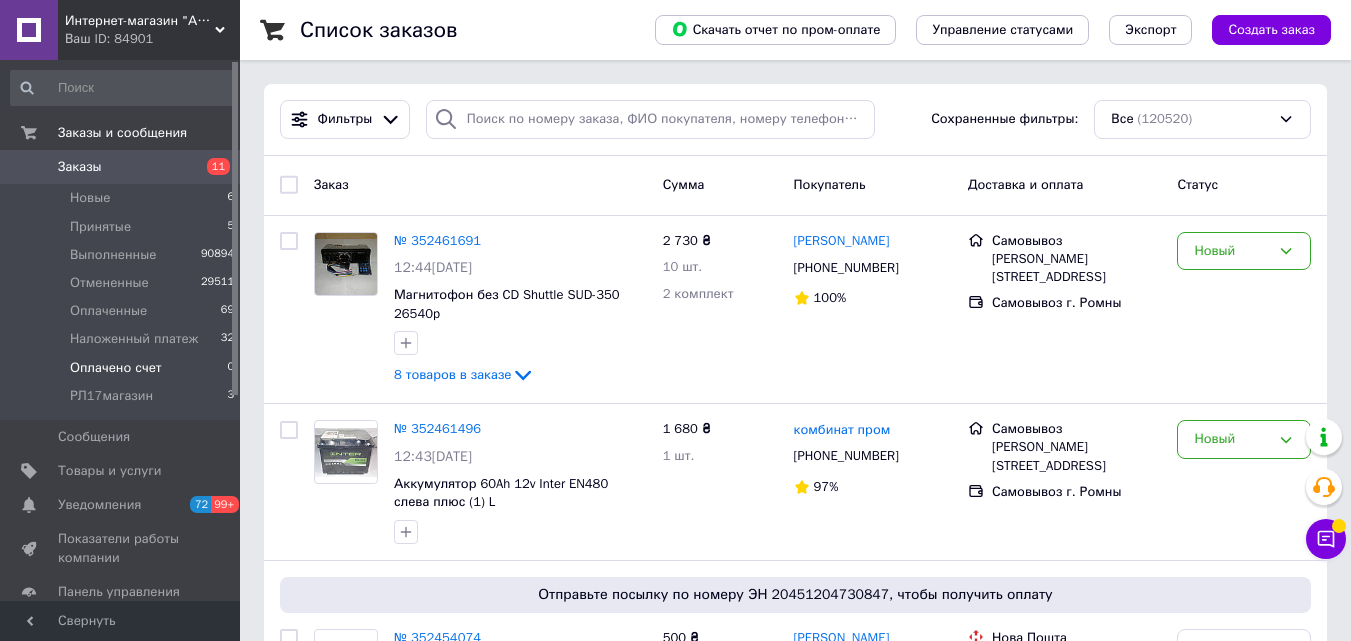click on "Оплачено счет" at bounding box center [116, 368] 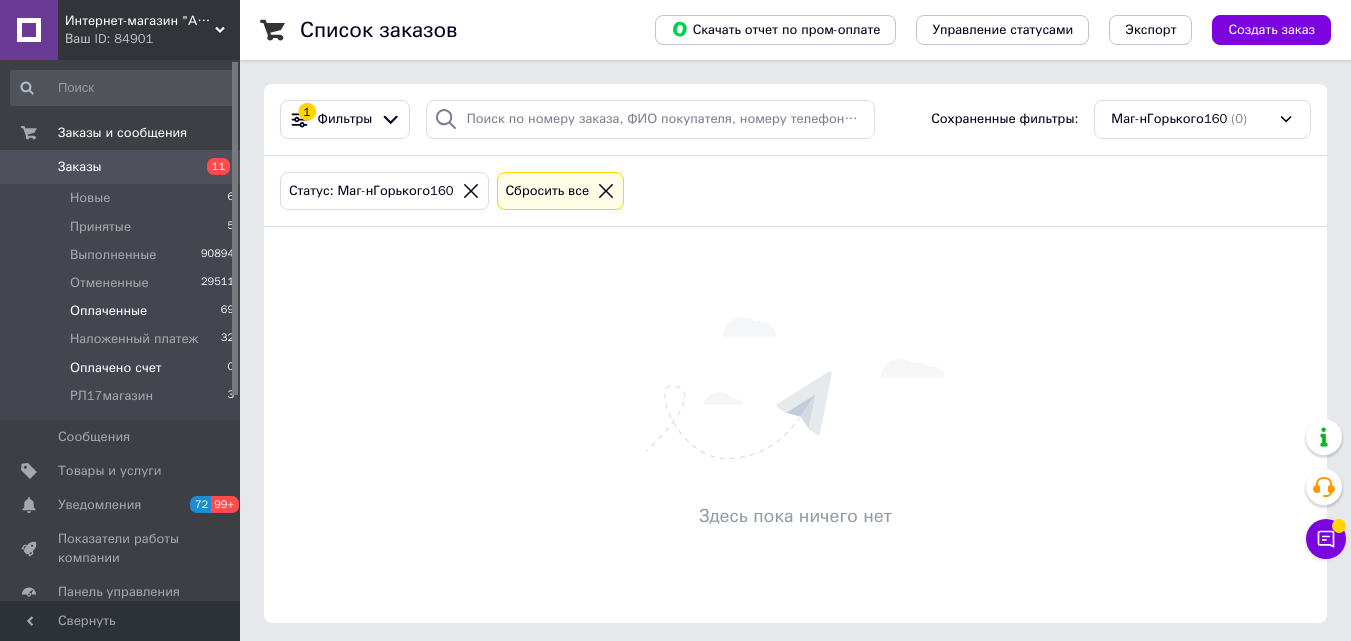 click on "Оплаченные" at bounding box center (108, 311) 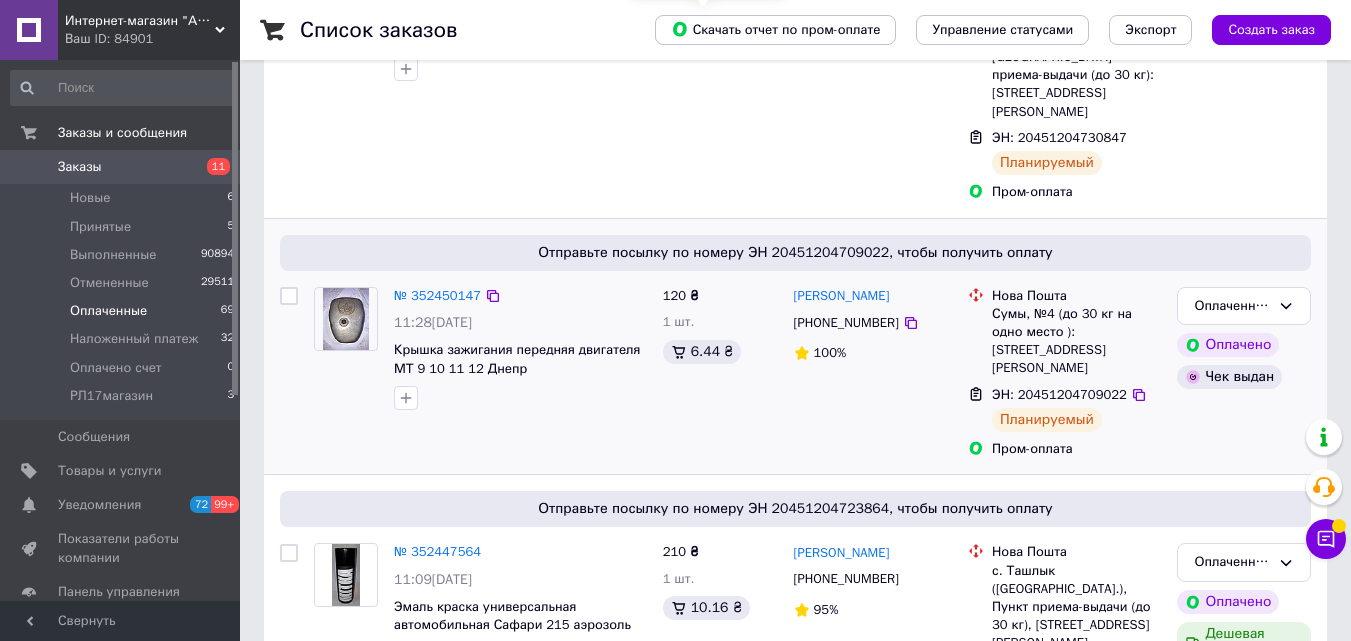 scroll, scrollTop: 400, scrollLeft: 0, axis: vertical 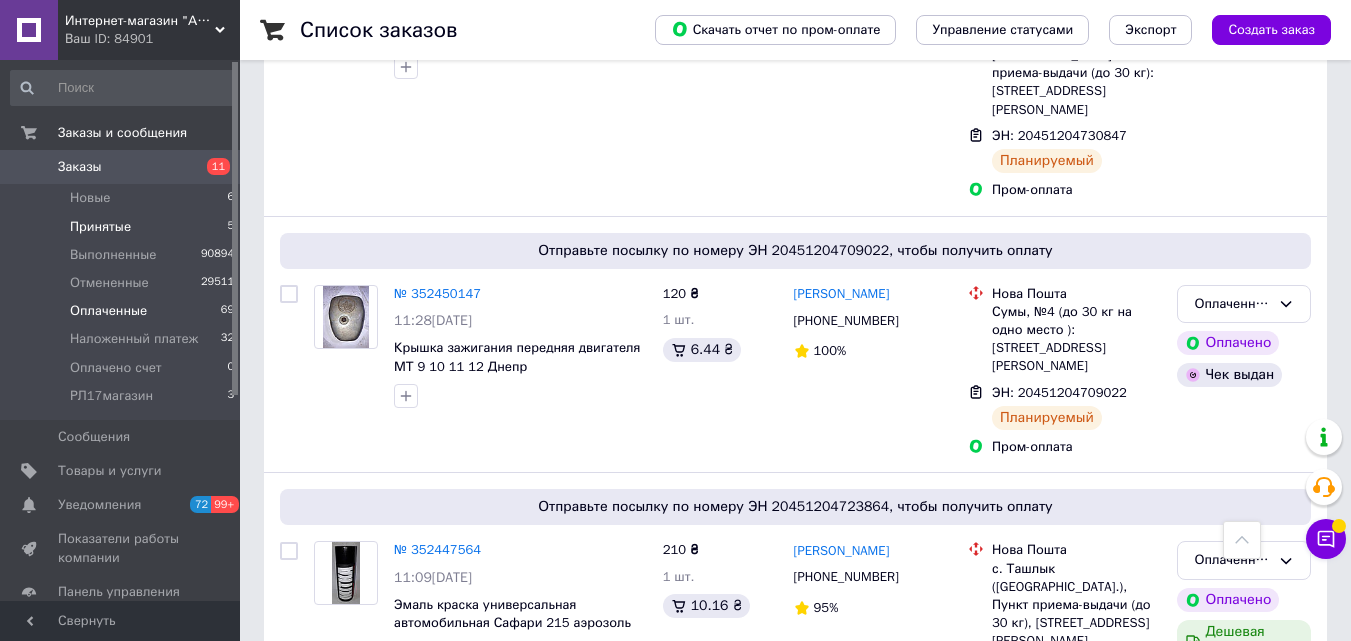 click on "Принятые" at bounding box center [100, 227] 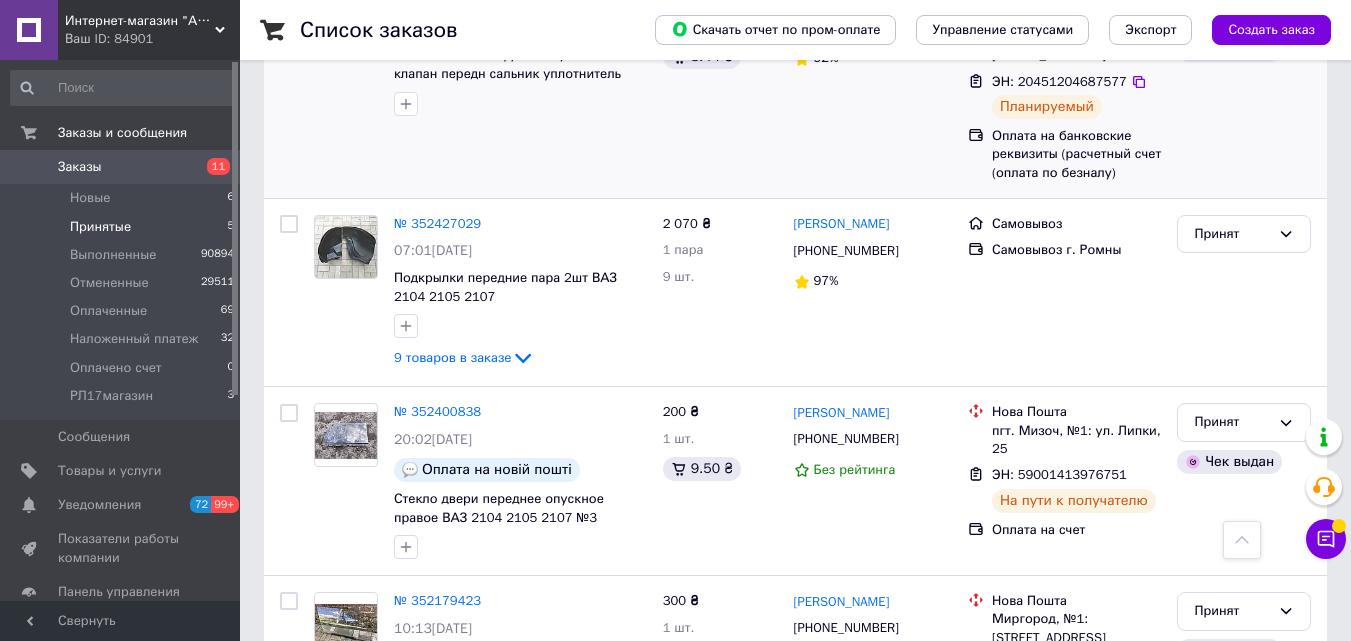 scroll, scrollTop: 615, scrollLeft: 0, axis: vertical 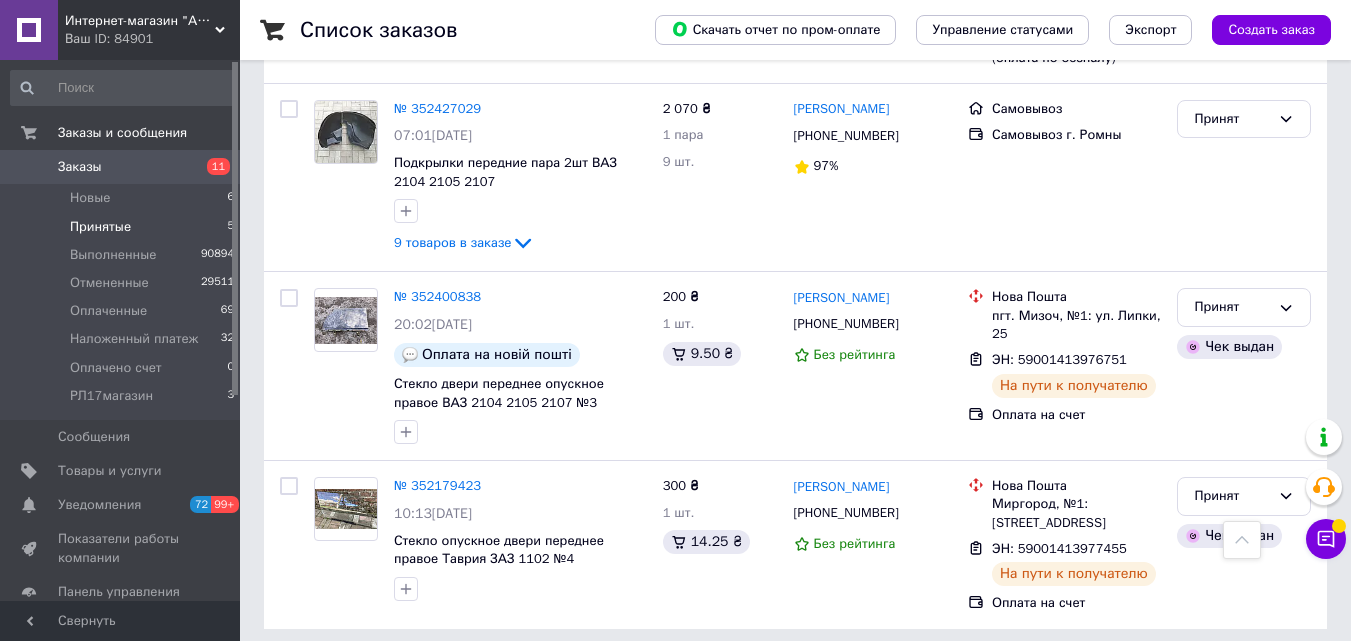 click on "Заказы 11" at bounding box center [123, 167] 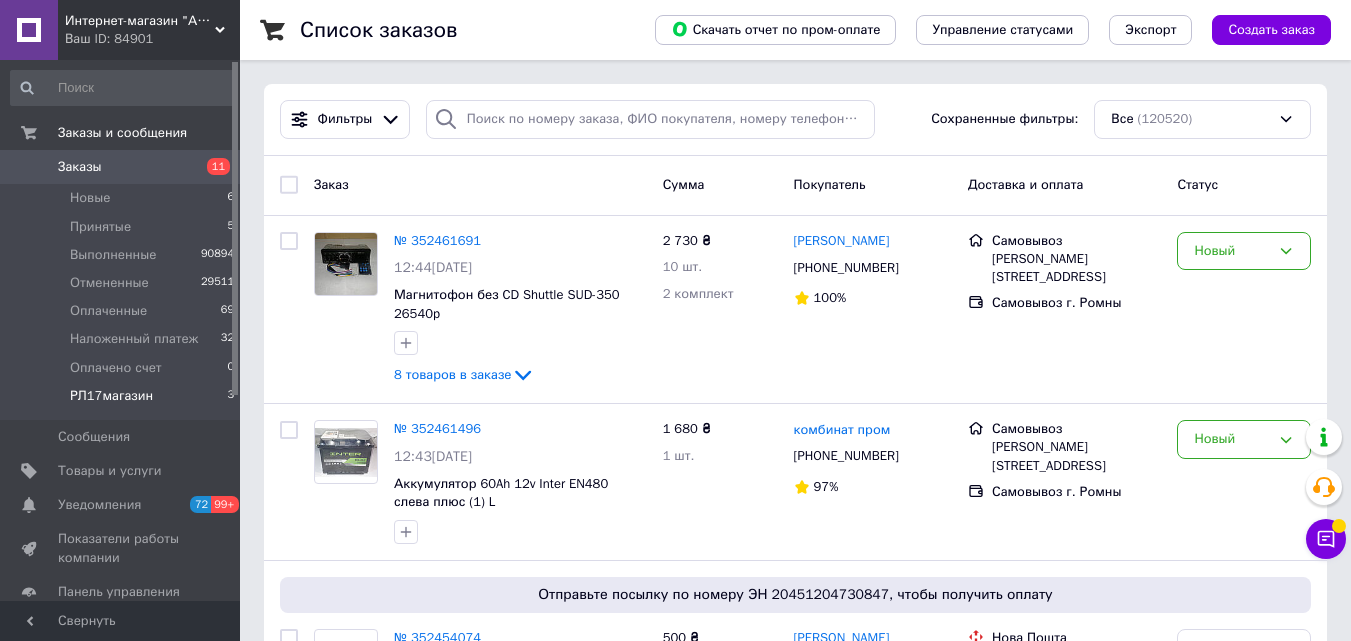 click on "РЛ17магазин 3" at bounding box center [123, 401] 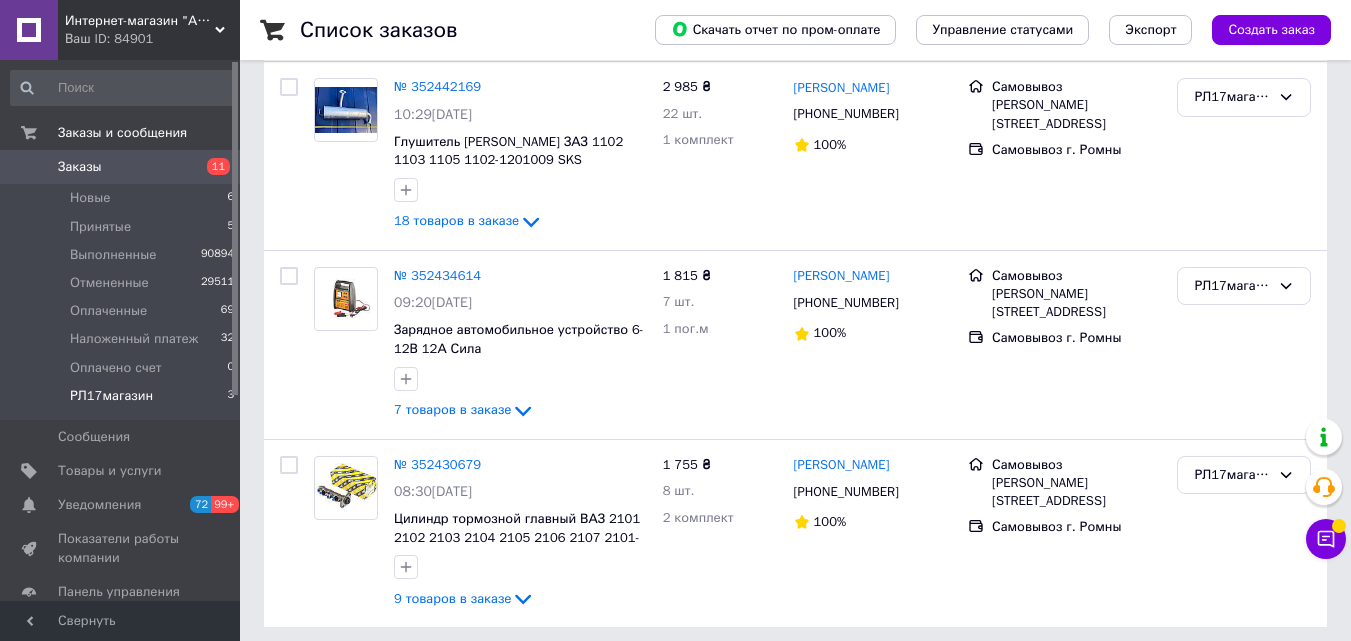 scroll, scrollTop: 235, scrollLeft: 0, axis: vertical 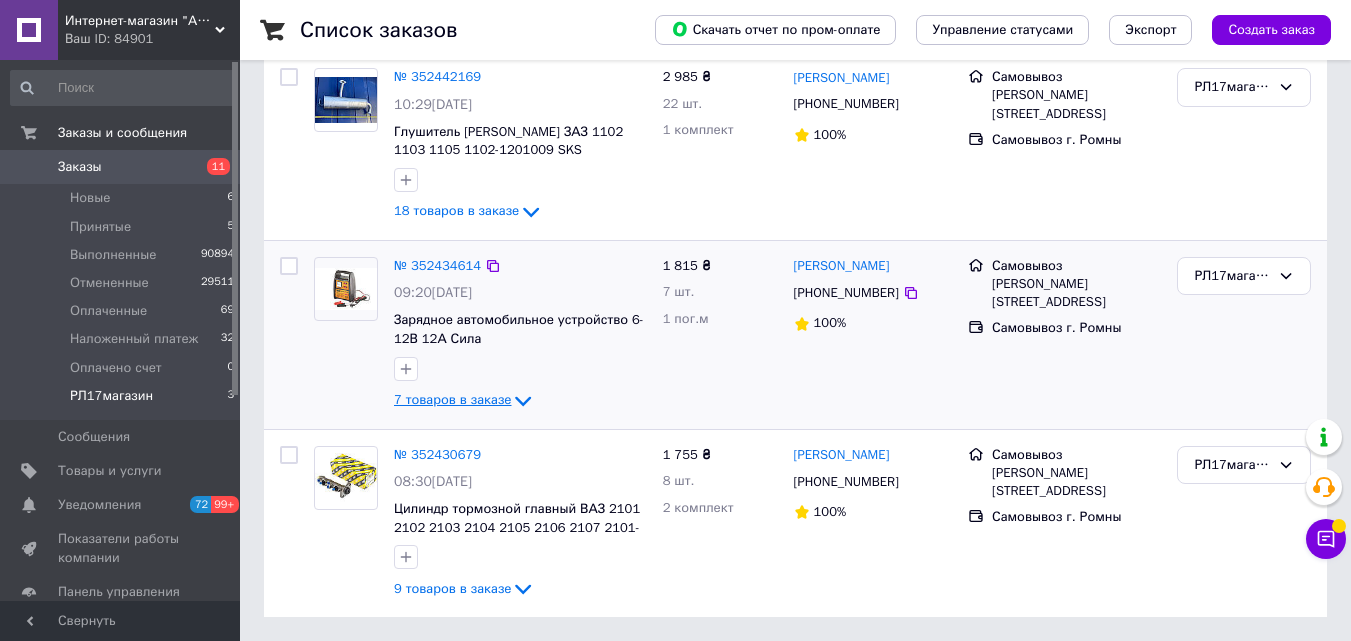 click on "7 товаров в заказе" at bounding box center [452, 399] 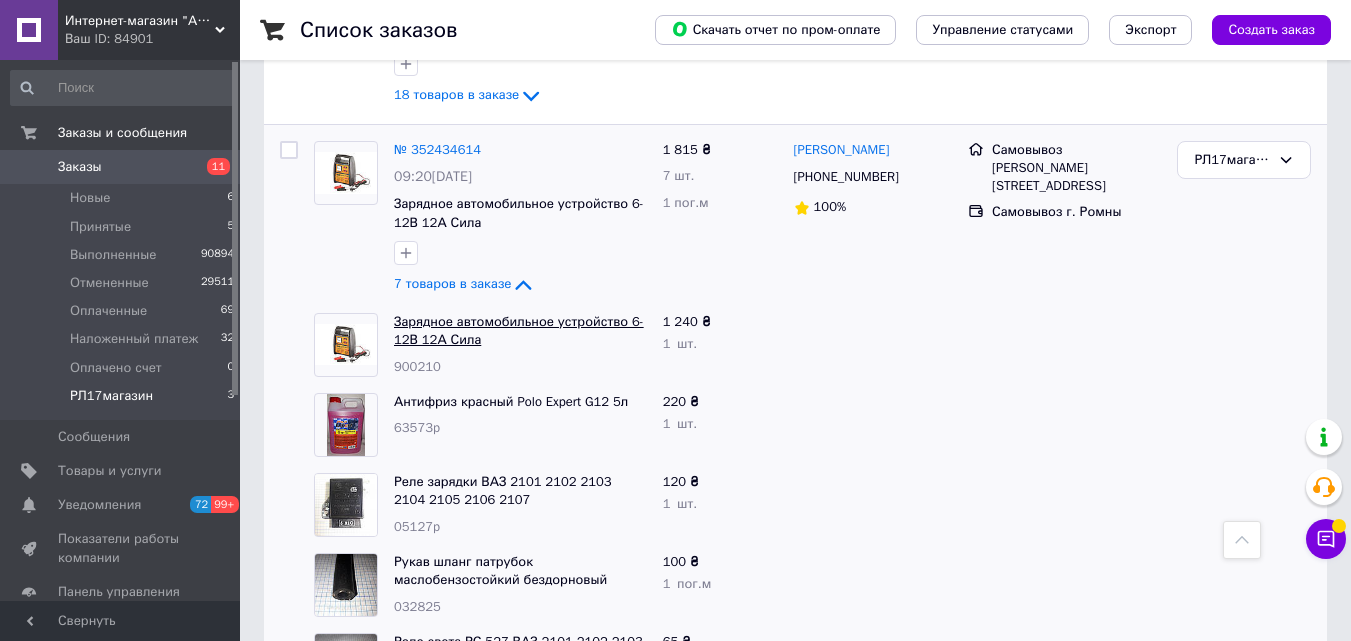 scroll, scrollTop: 295, scrollLeft: 0, axis: vertical 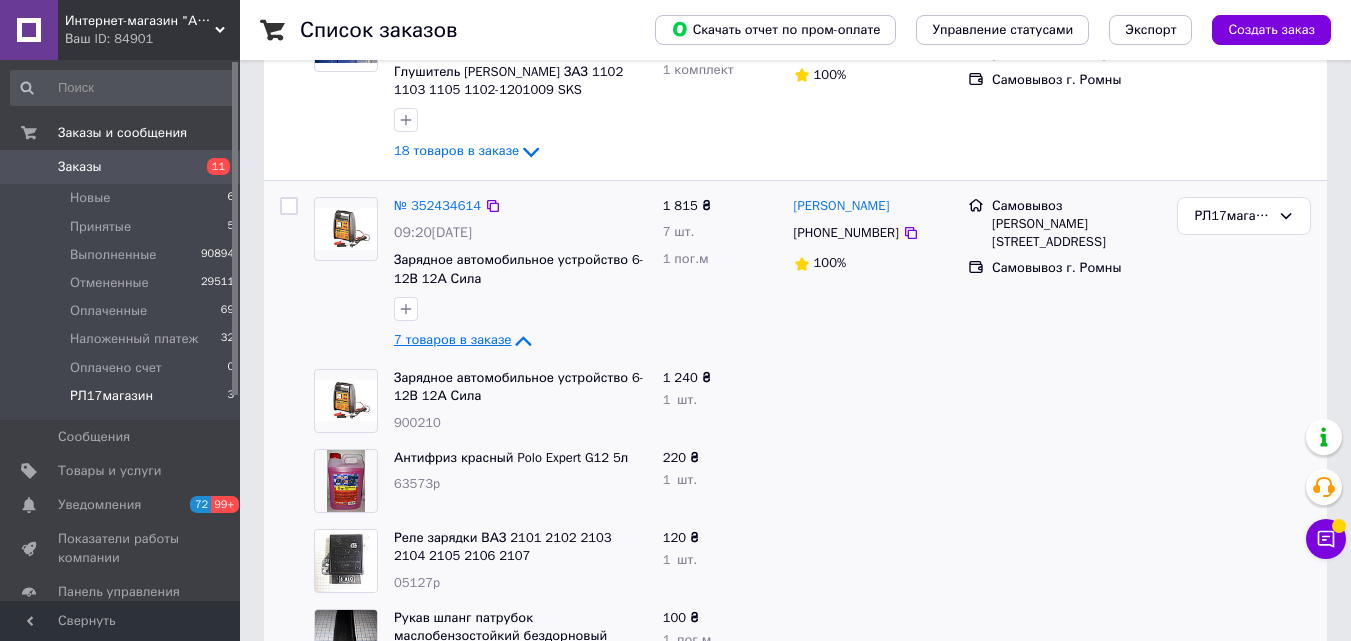 click on "7 товаров в заказе" at bounding box center (452, 339) 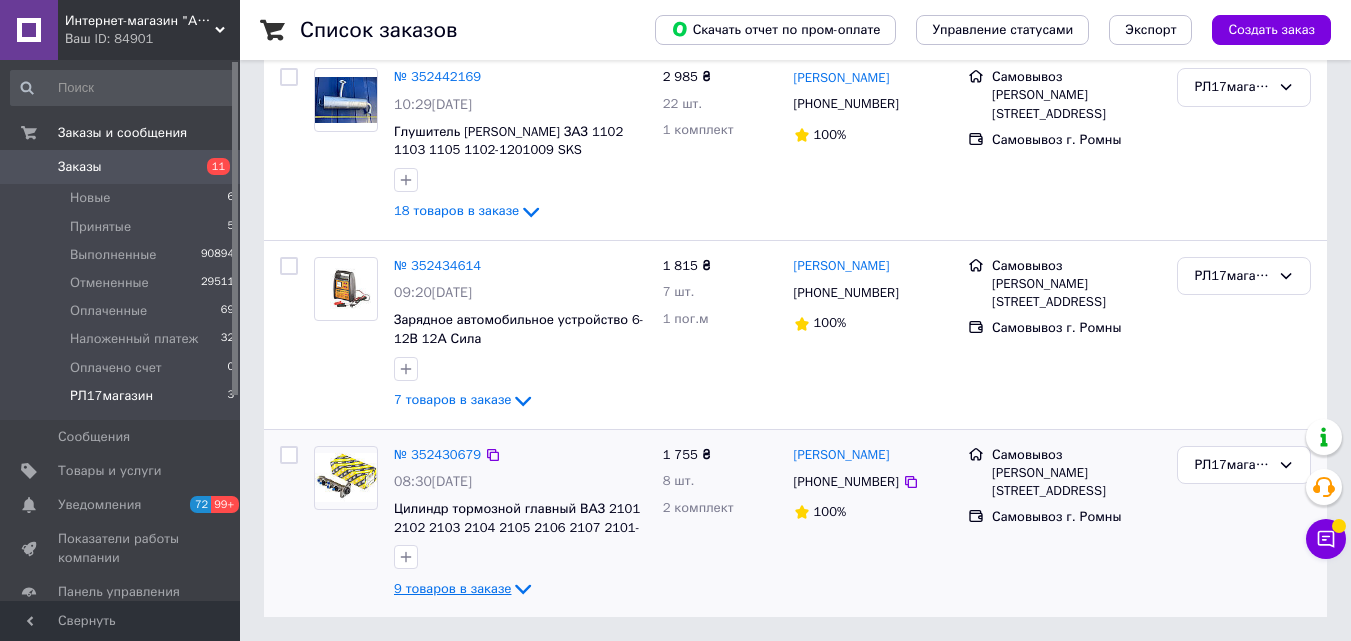click on "9 товаров в заказе" at bounding box center [452, 588] 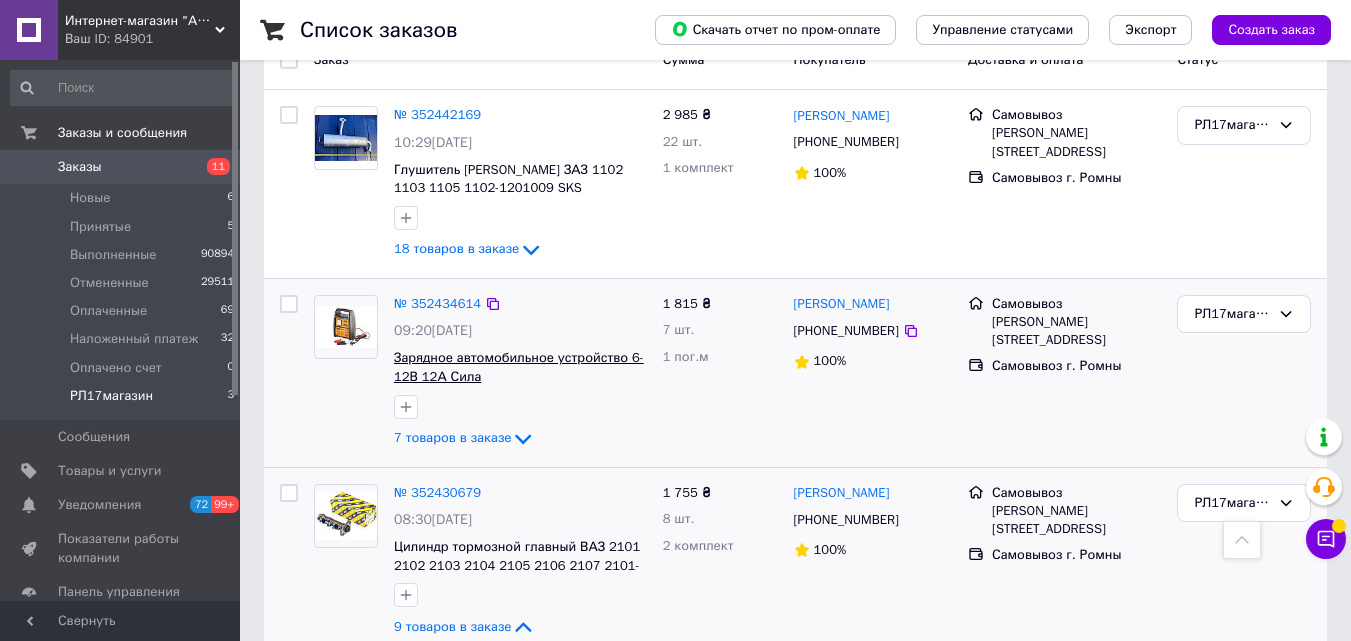 scroll, scrollTop: 156, scrollLeft: 0, axis: vertical 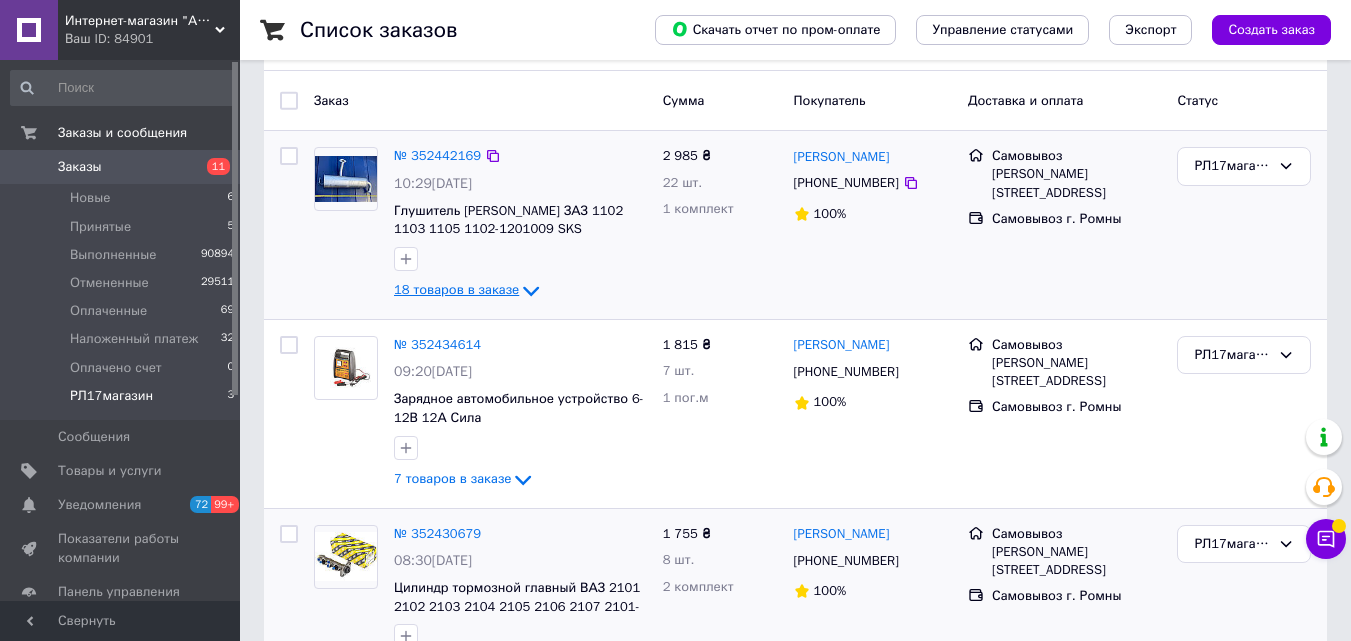 click on "18 товаров в заказе" at bounding box center (456, 290) 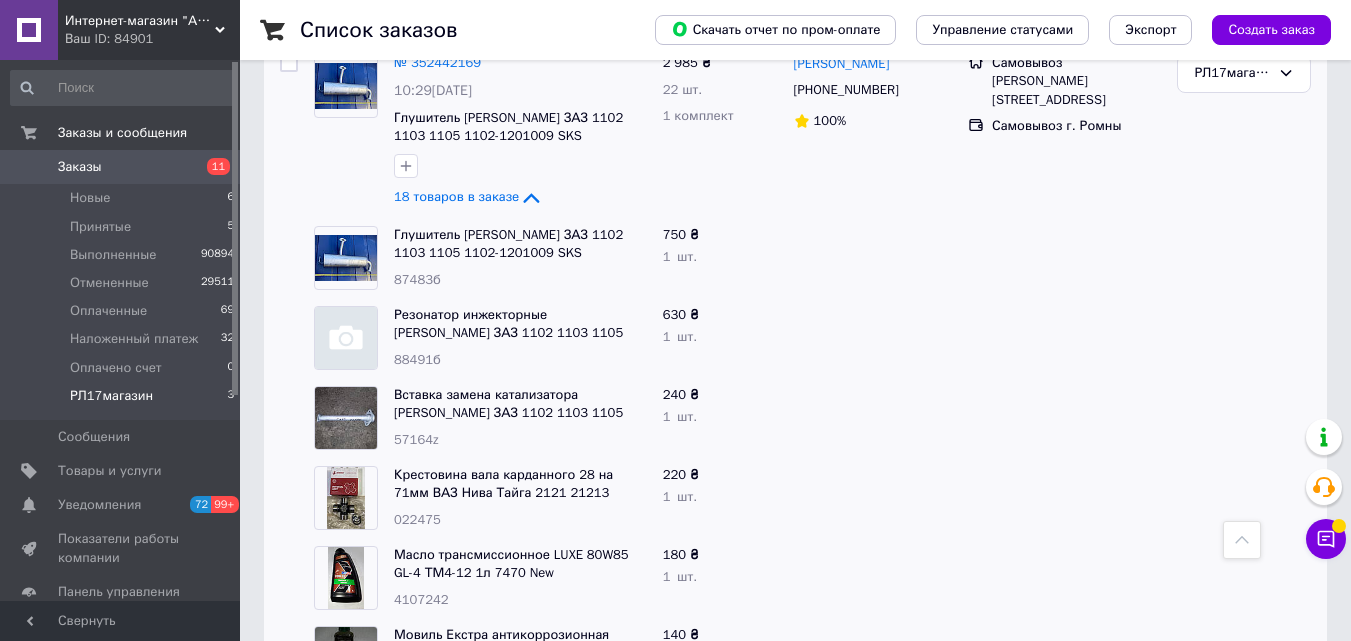 scroll, scrollTop: 0, scrollLeft: 0, axis: both 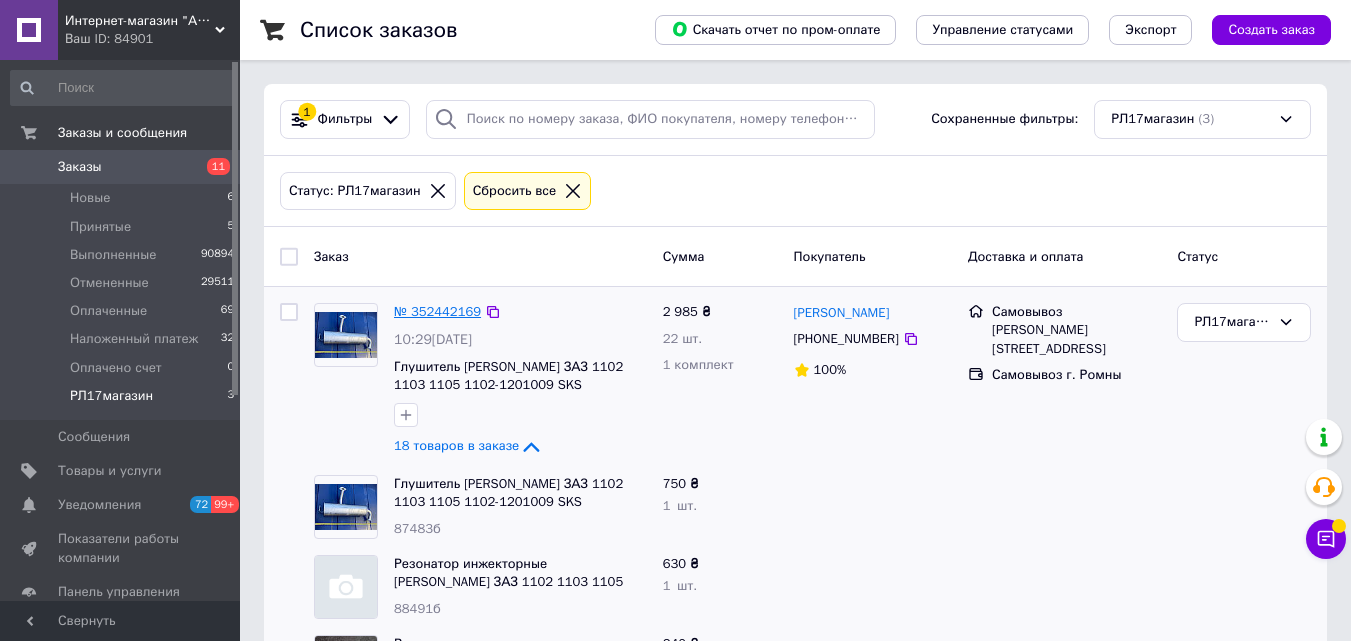 click on "№ 352442169" at bounding box center (437, 311) 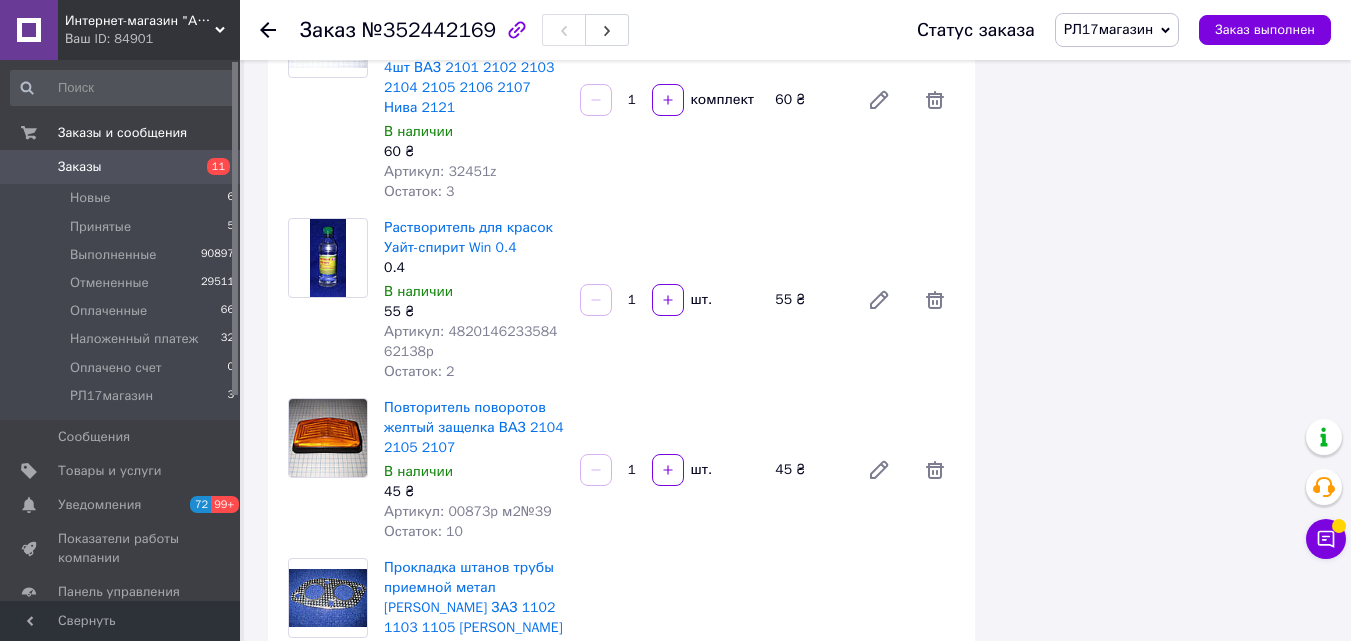 scroll, scrollTop: 2400, scrollLeft: 0, axis: vertical 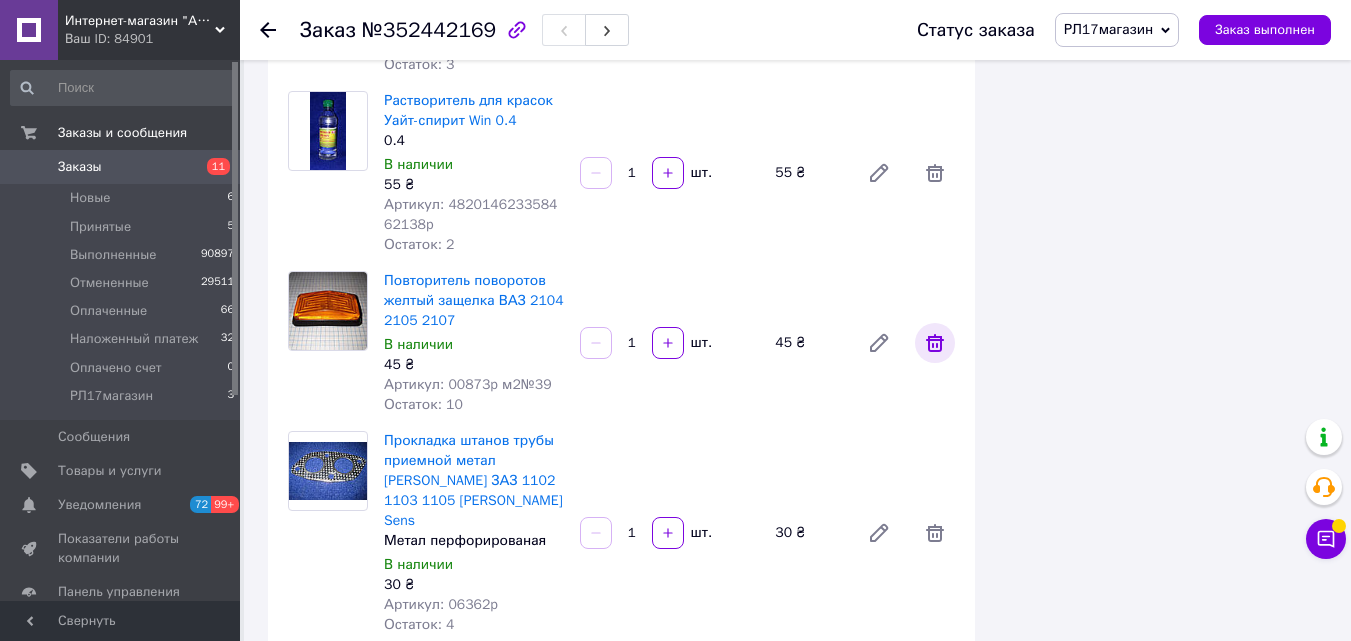 click 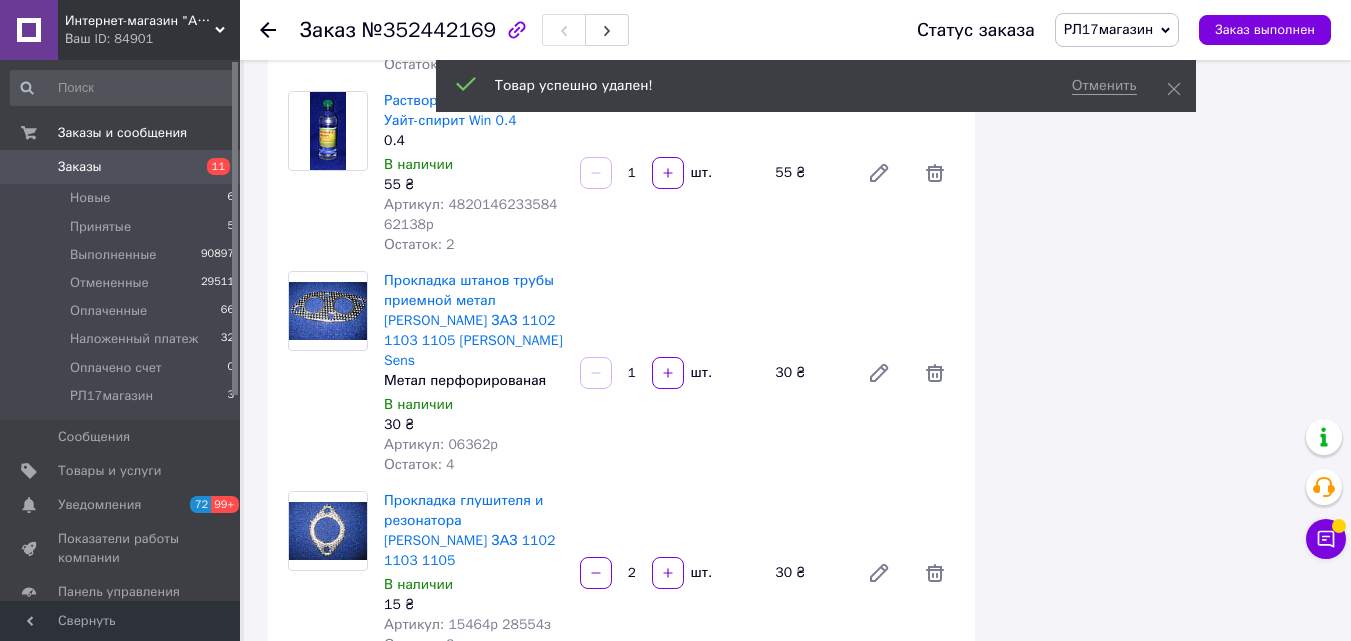 click on "Заказы" at bounding box center [80, 167] 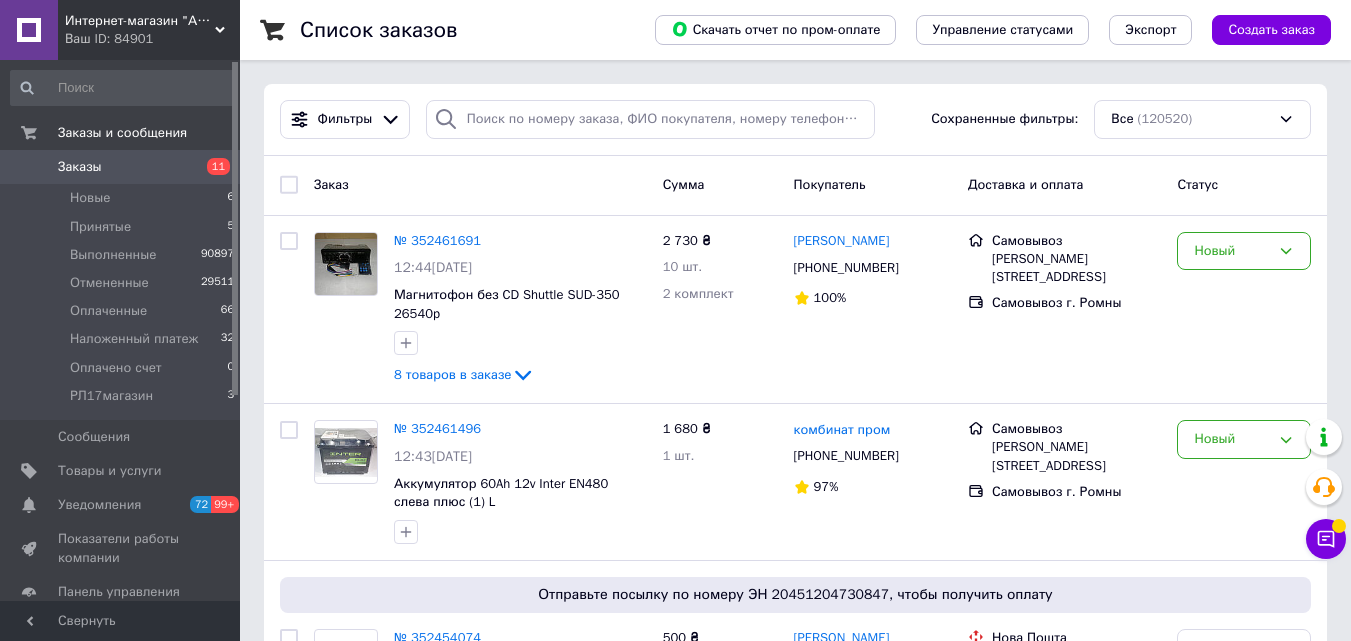 click on "Заказы" at bounding box center (80, 167) 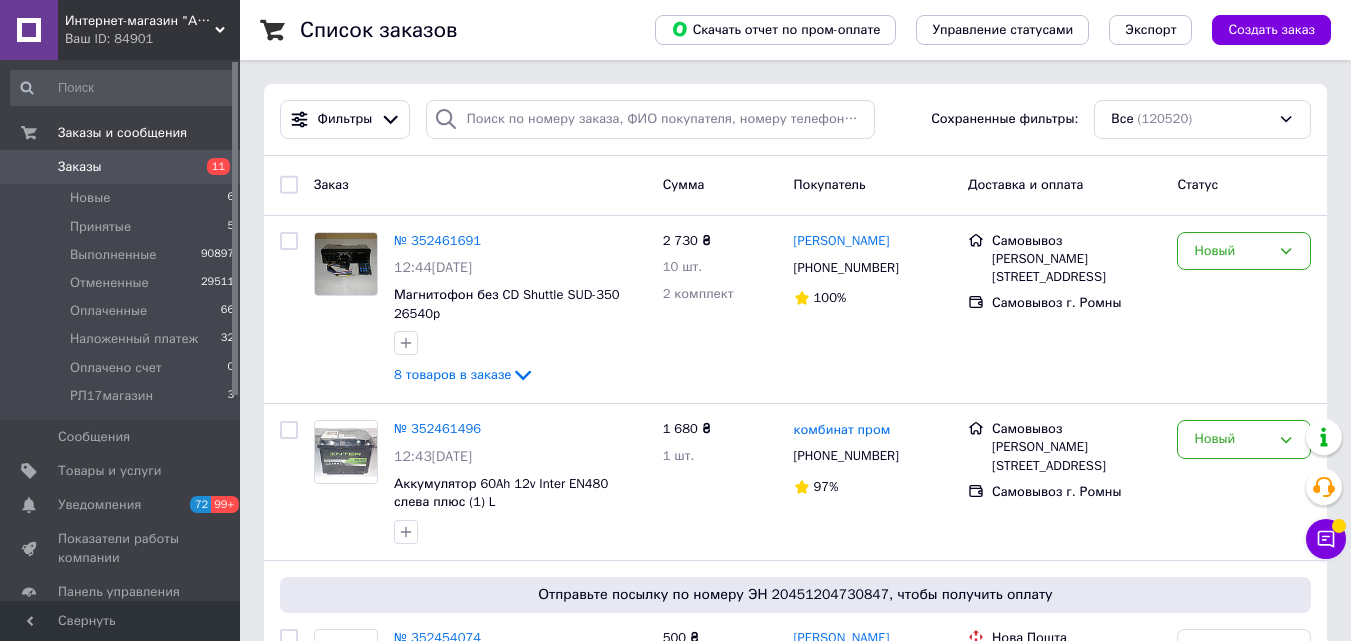 click on "Заказы" at bounding box center [80, 167] 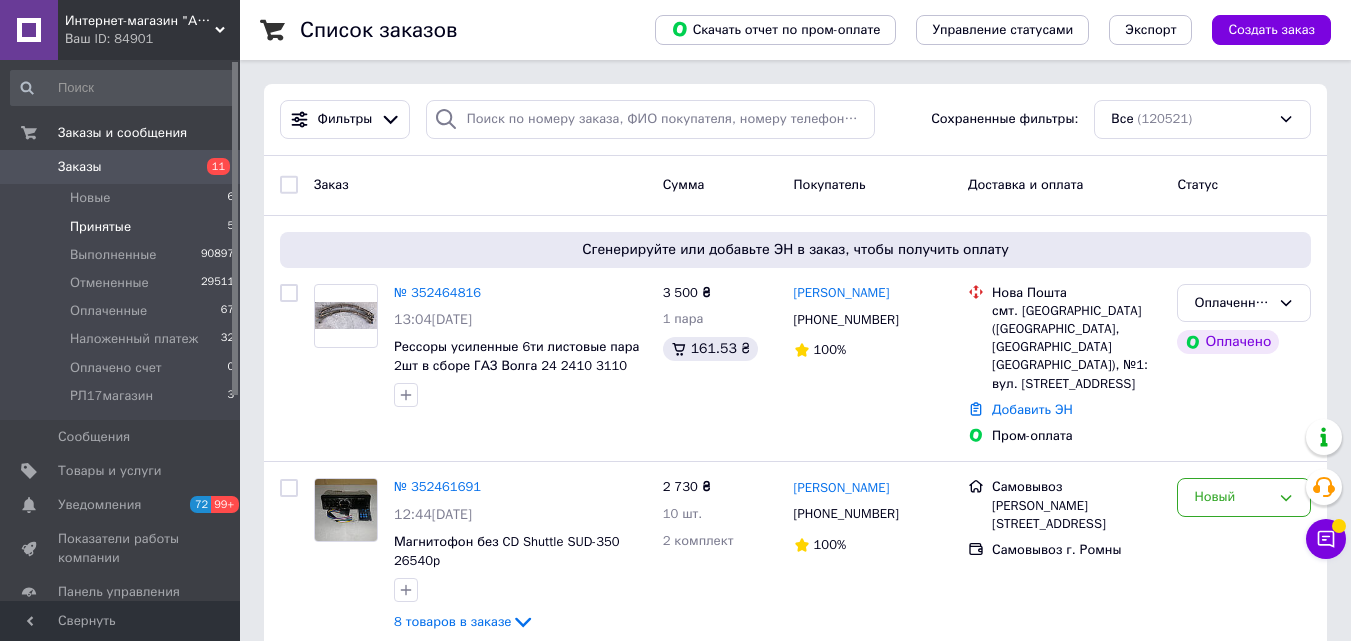 click on "Принятые" at bounding box center (100, 227) 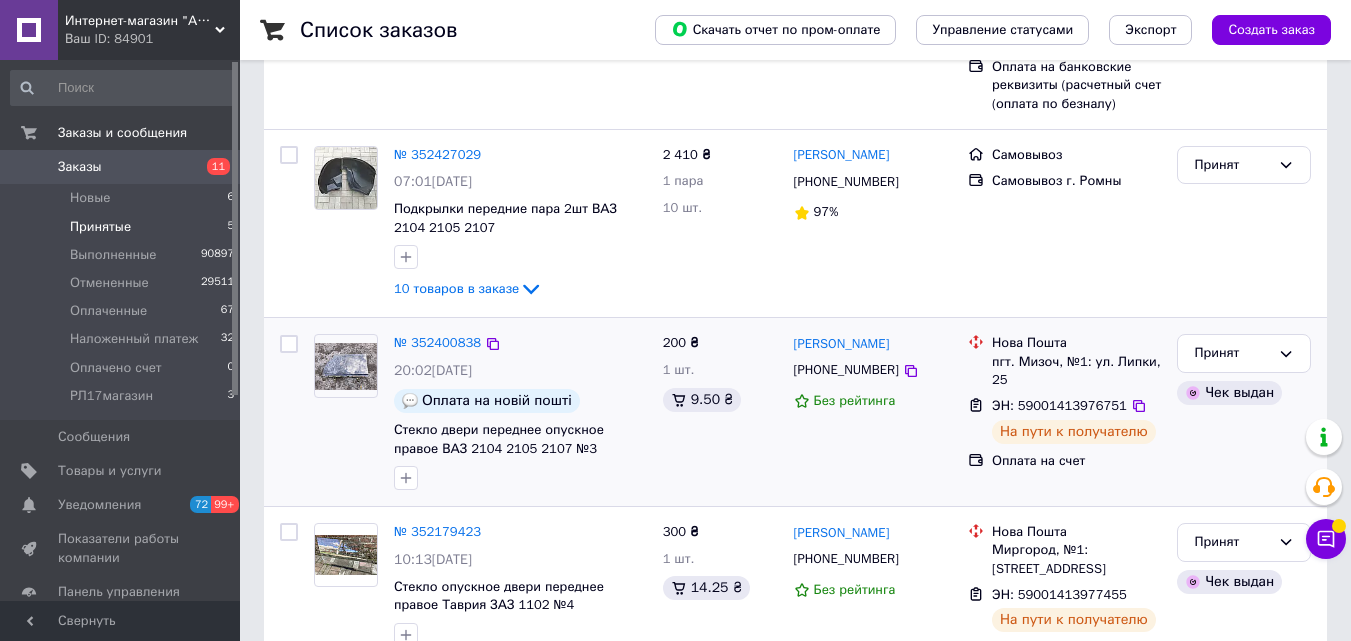 scroll, scrollTop: 600, scrollLeft: 0, axis: vertical 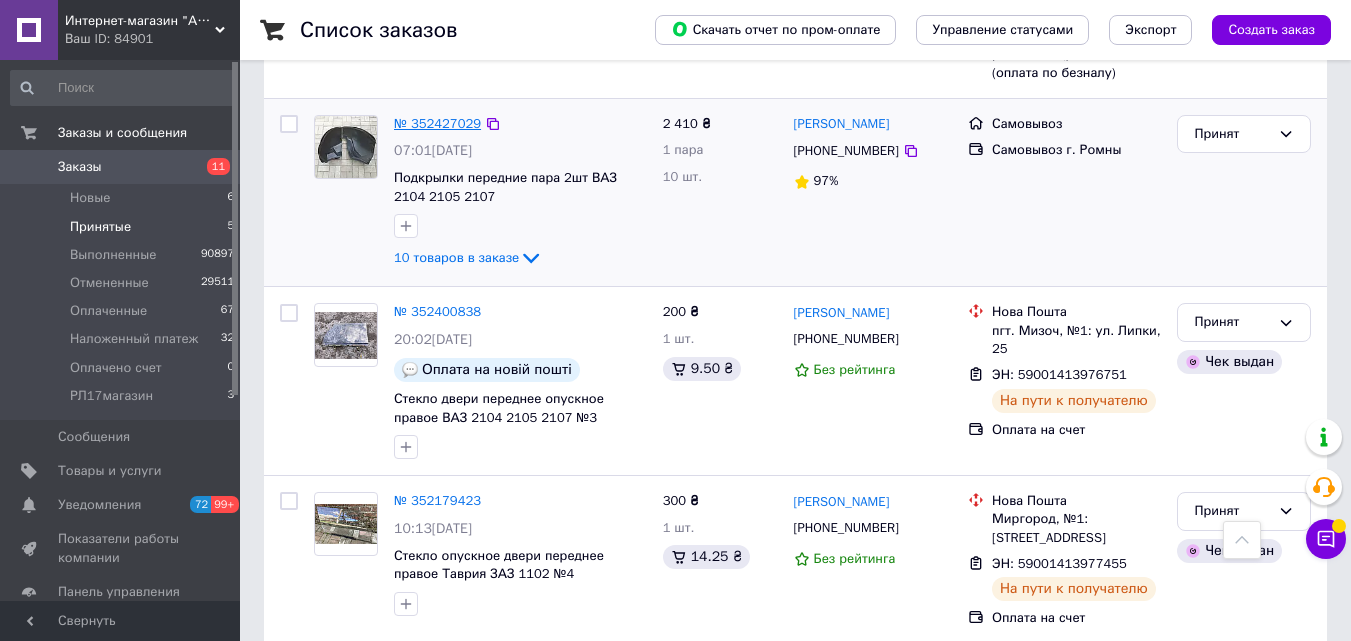 click on "№ 352427029" at bounding box center [437, 123] 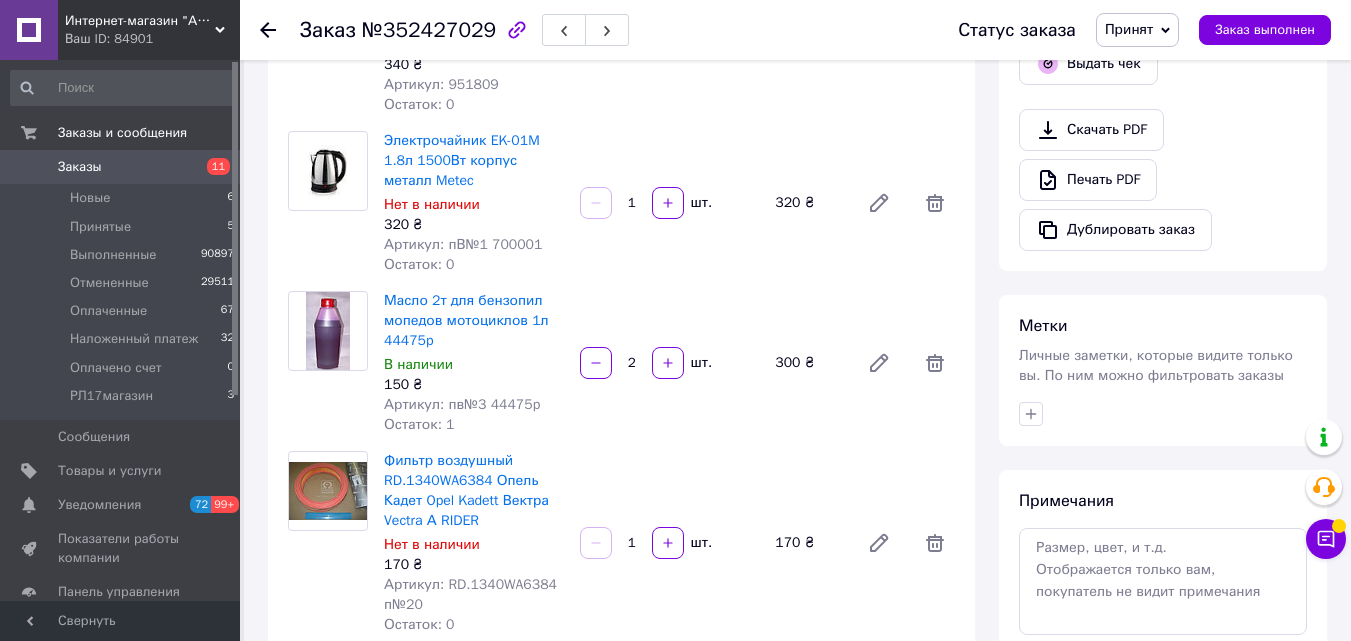scroll, scrollTop: 299, scrollLeft: 0, axis: vertical 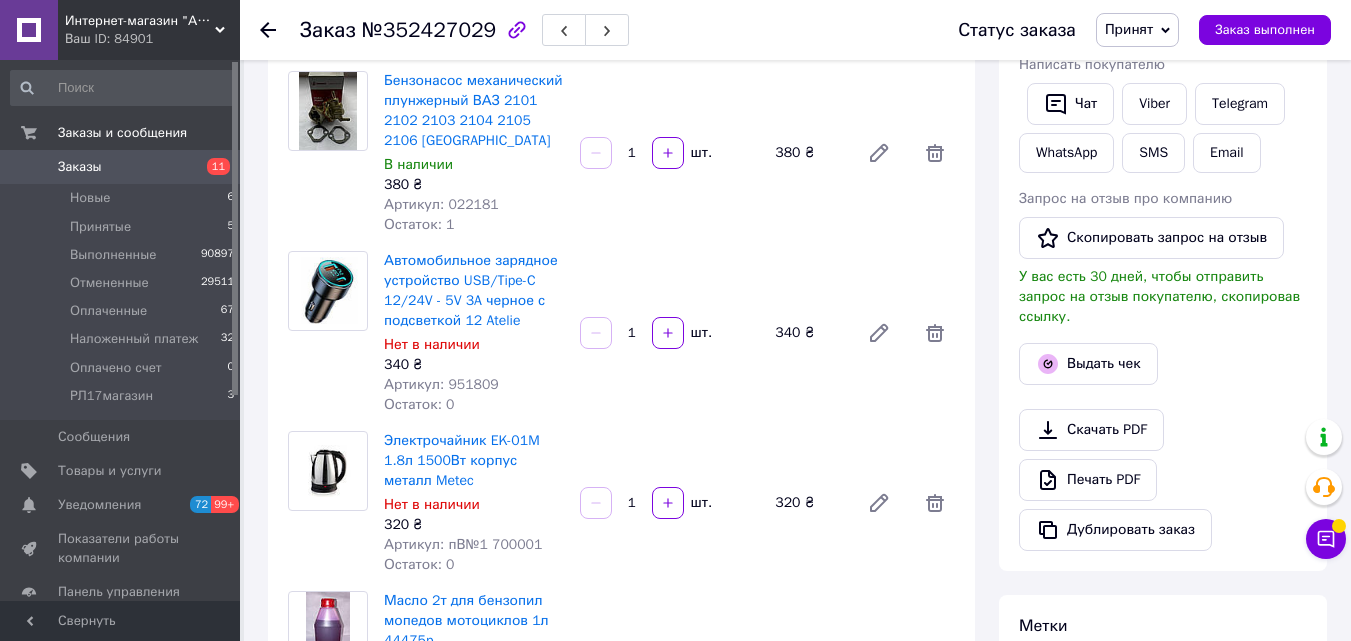 click on "Заказы 11" at bounding box center (123, 167) 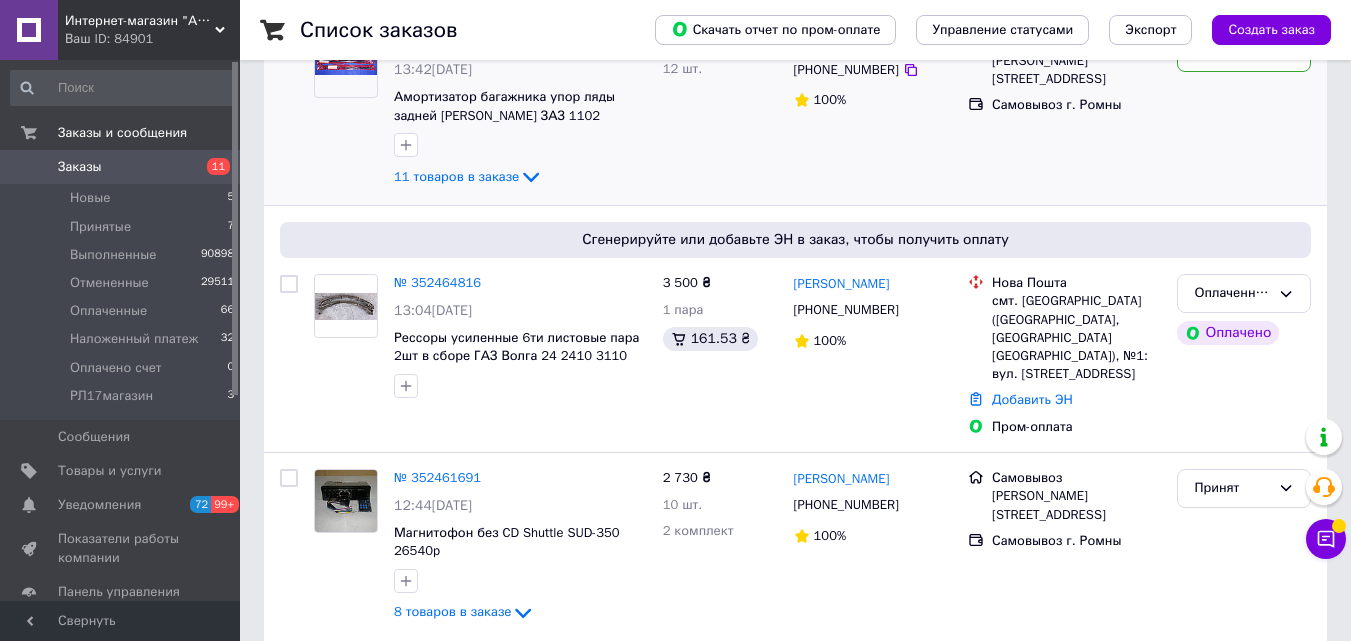 scroll, scrollTop: 200, scrollLeft: 0, axis: vertical 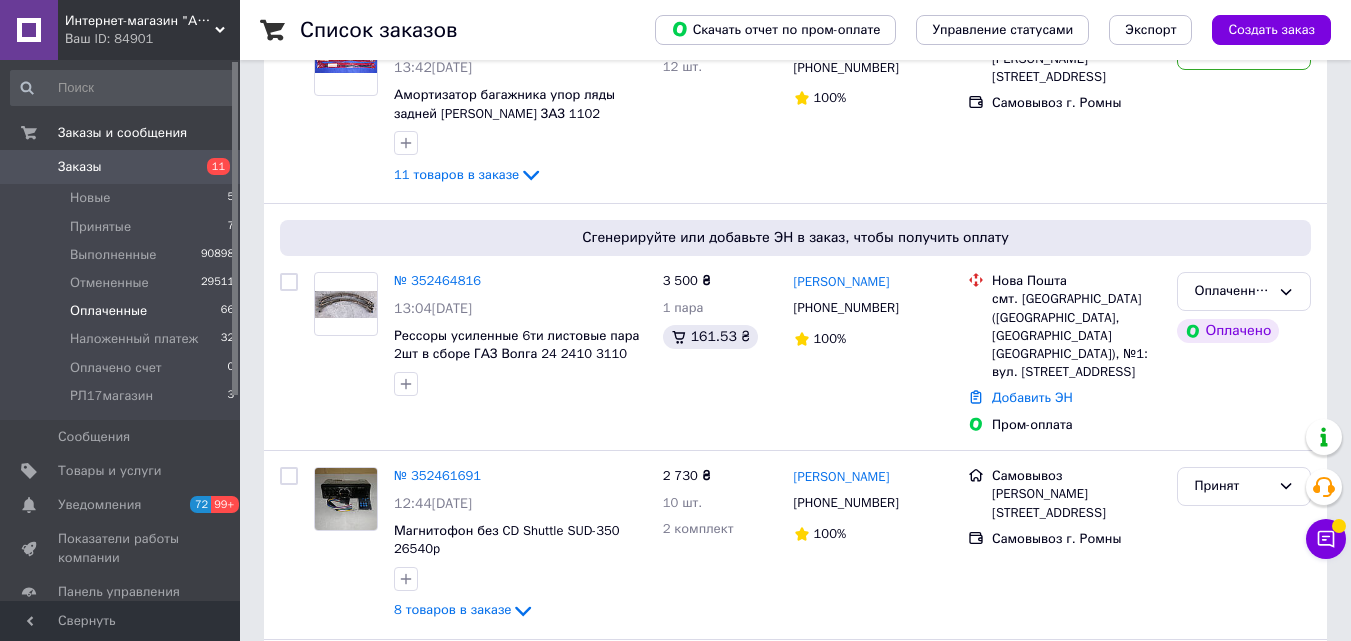 click on "Оплаченные" at bounding box center [108, 311] 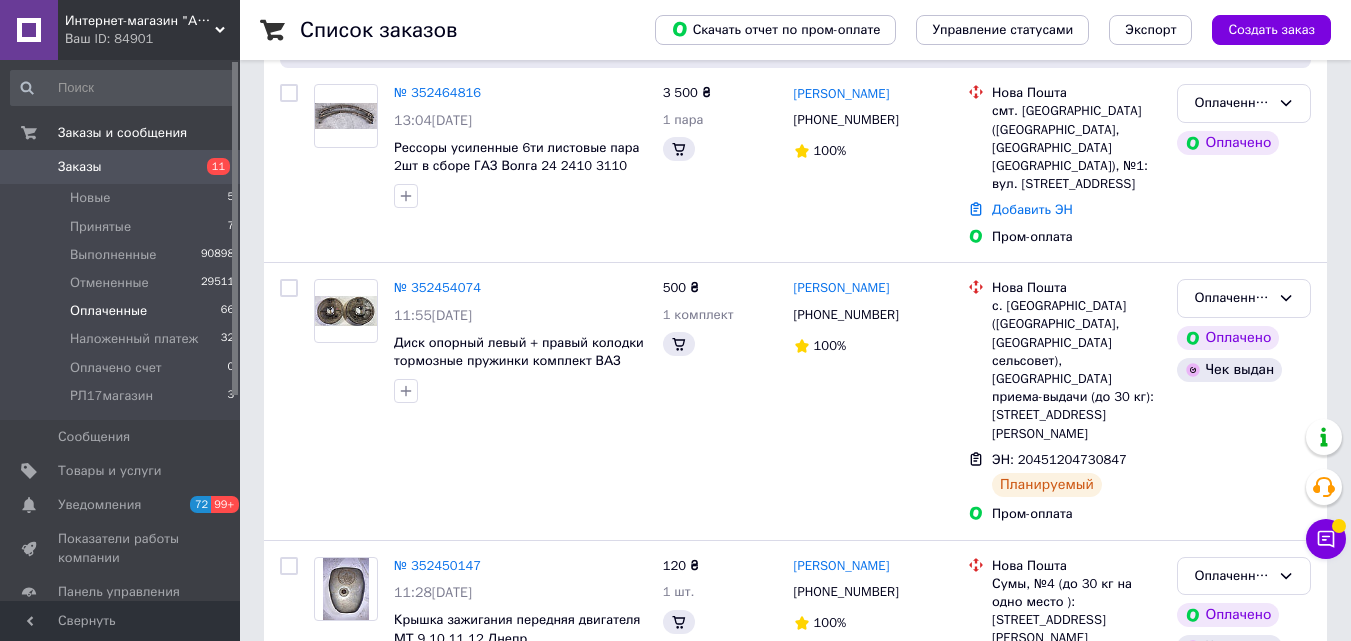 scroll, scrollTop: 0, scrollLeft: 0, axis: both 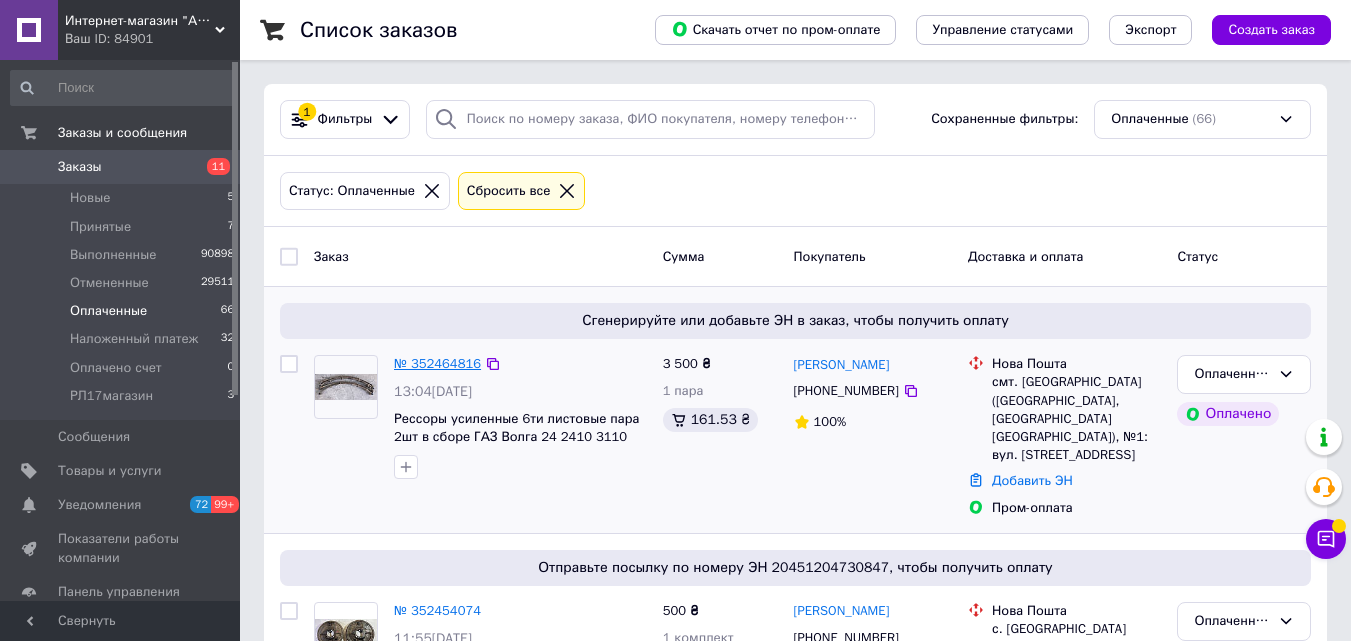 click on "№ 352464816" at bounding box center [437, 363] 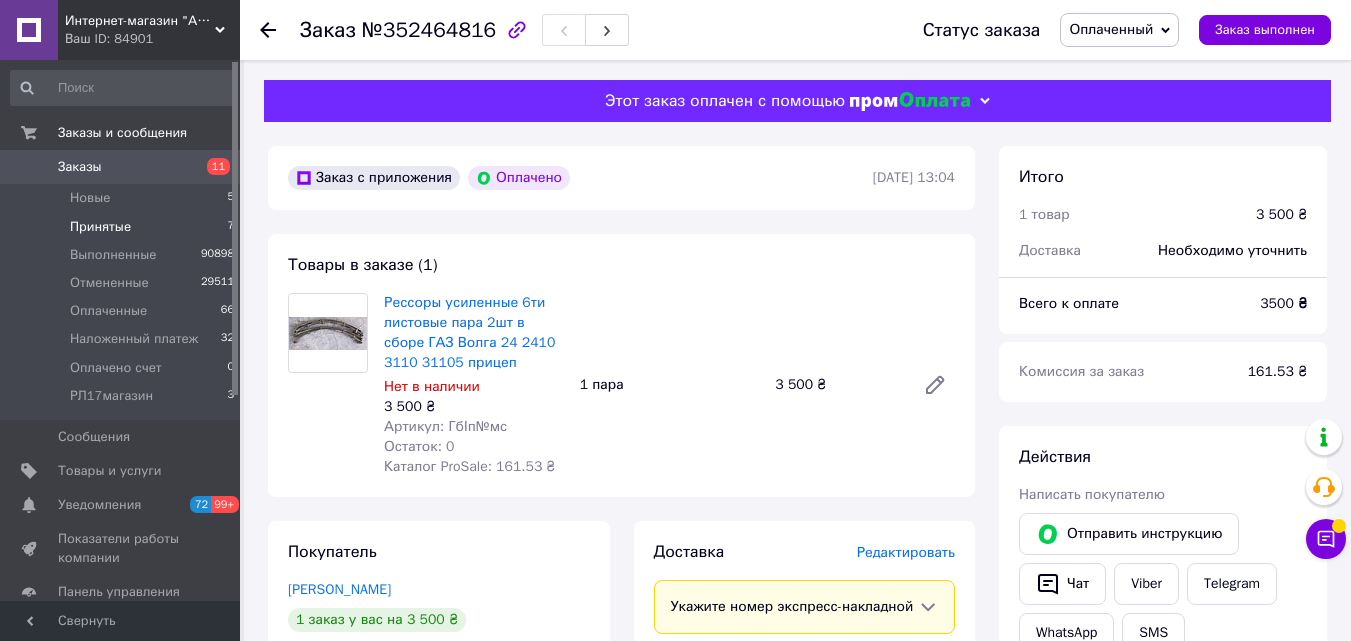 click on "Принятые" at bounding box center [100, 227] 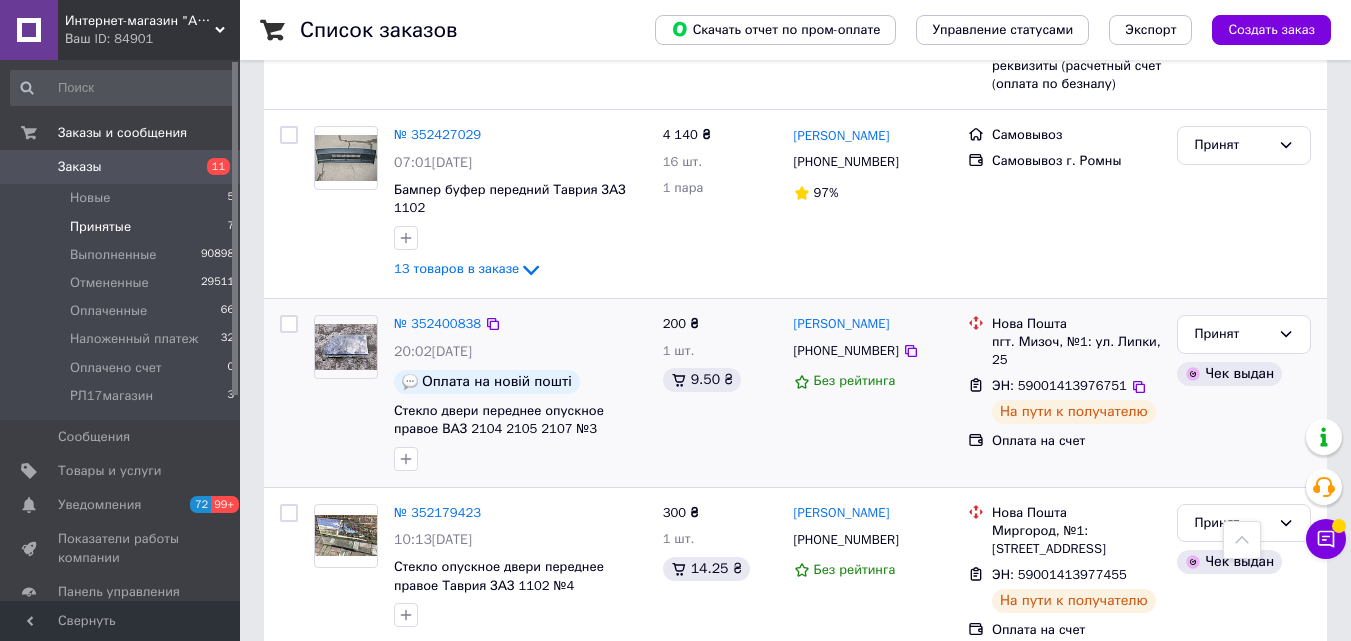 scroll, scrollTop: 942, scrollLeft: 0, axis: vertical 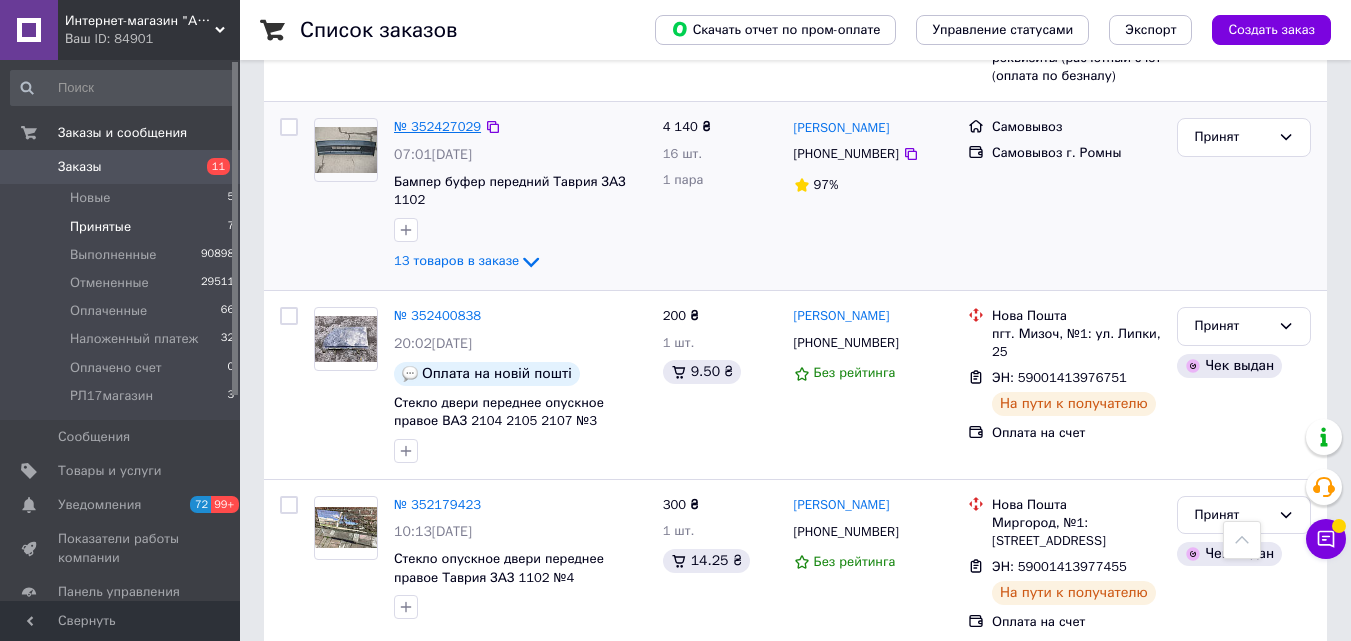 click on "№ 352427029" at bounding box center (437, 126) 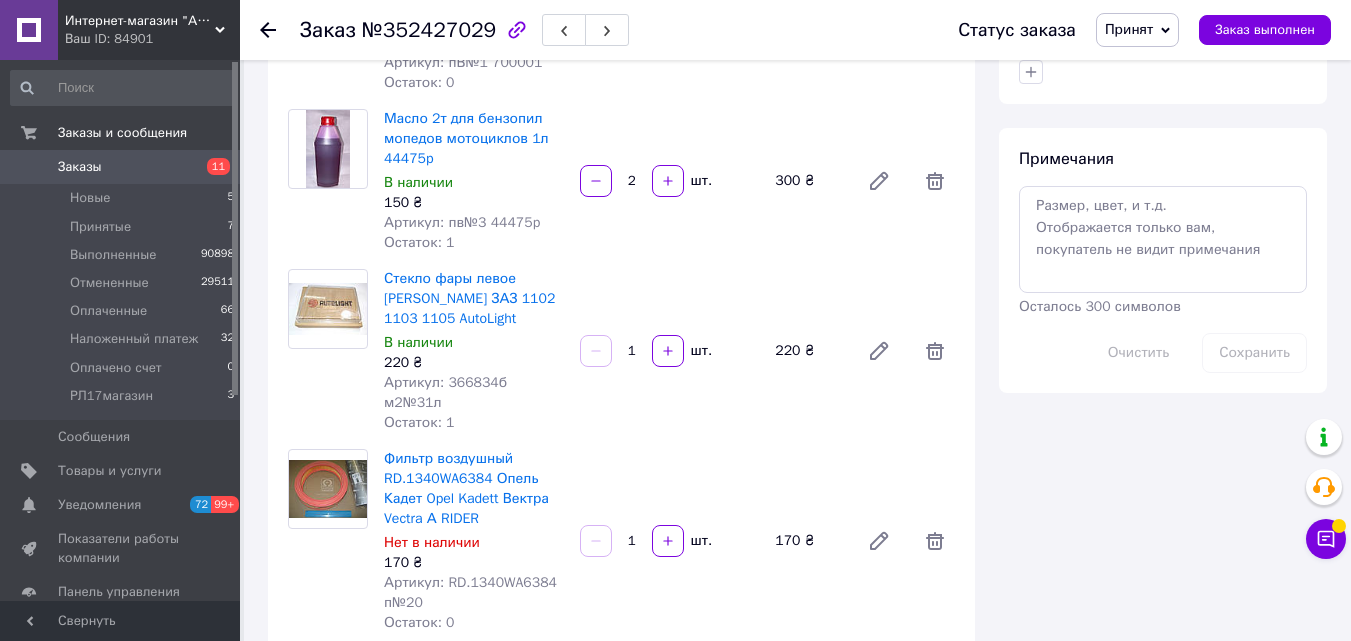 scroll, scrollTop: 877, scrollLeft: 0, axis: vertical 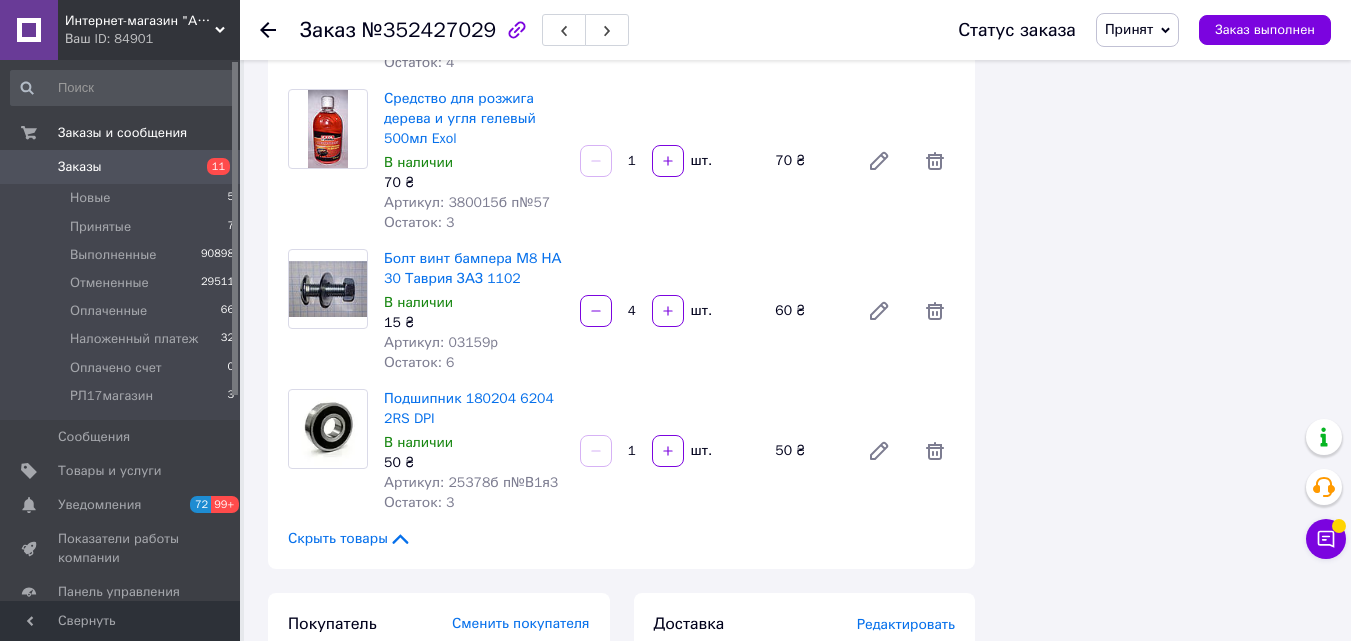 click on "Заказы" at bounding box center [80, 167] 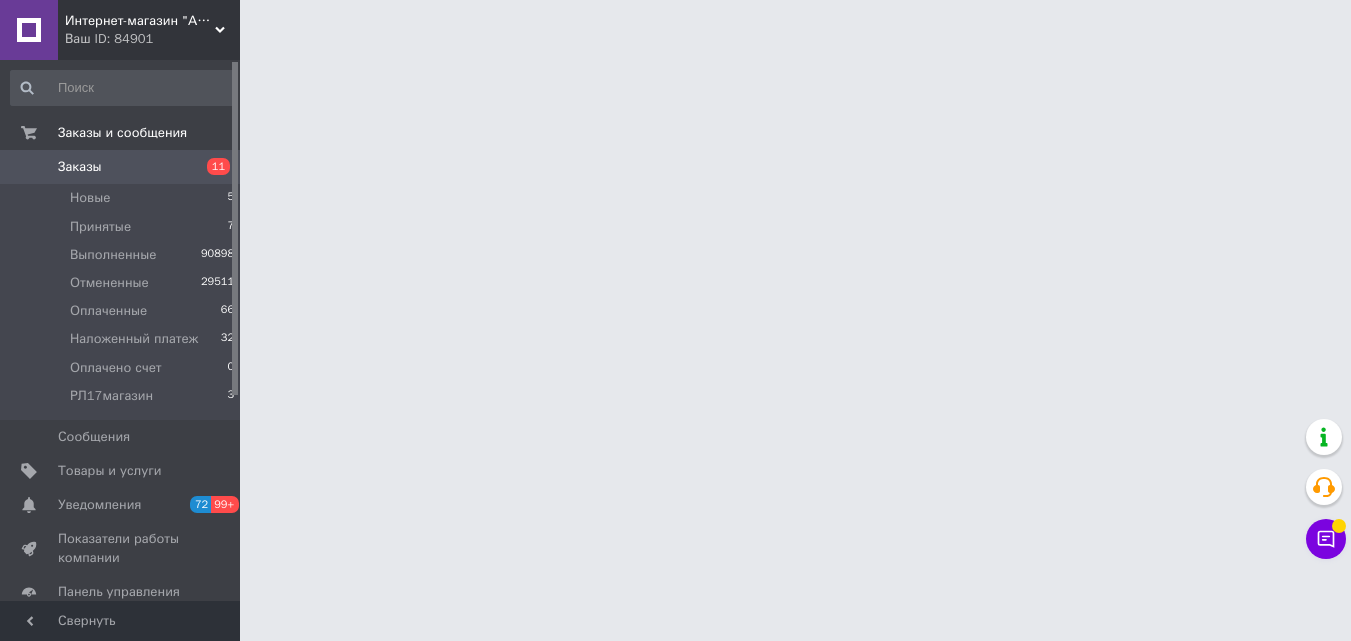 scroll, scrollTop: 0, scrollLeft: 0, axis: both 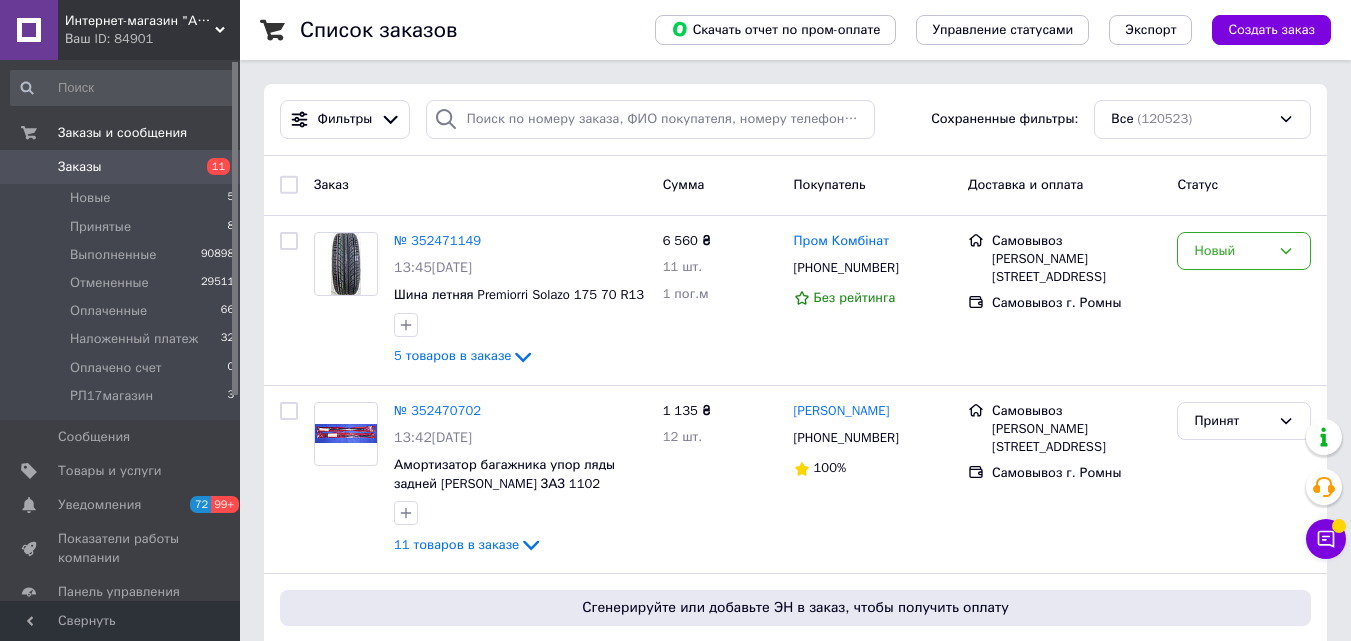 click at bounding box center (29, 167) 